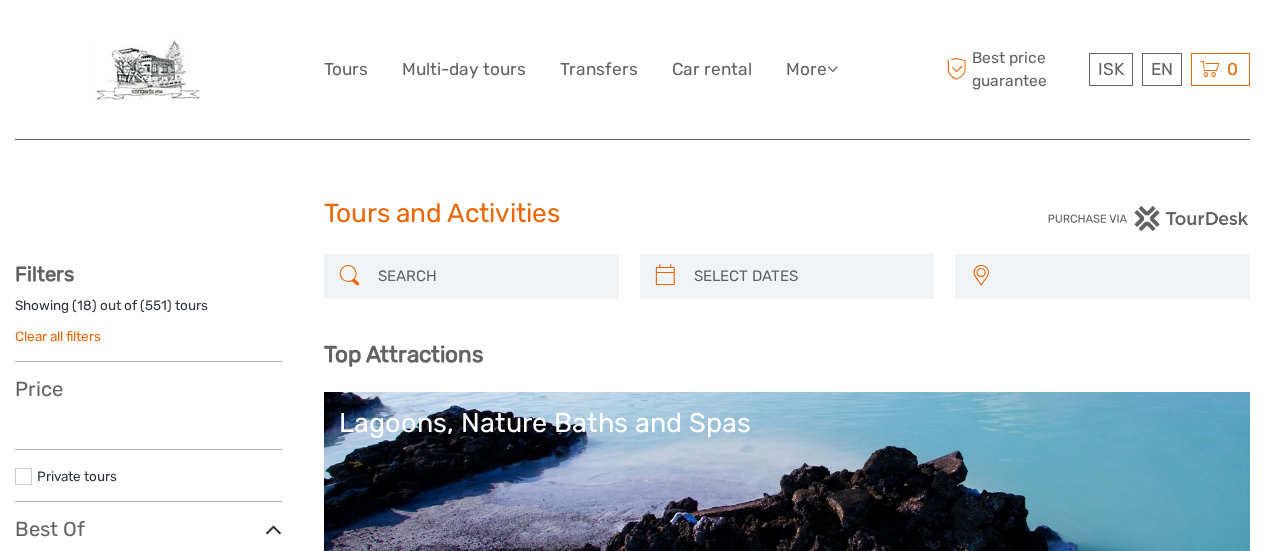 select 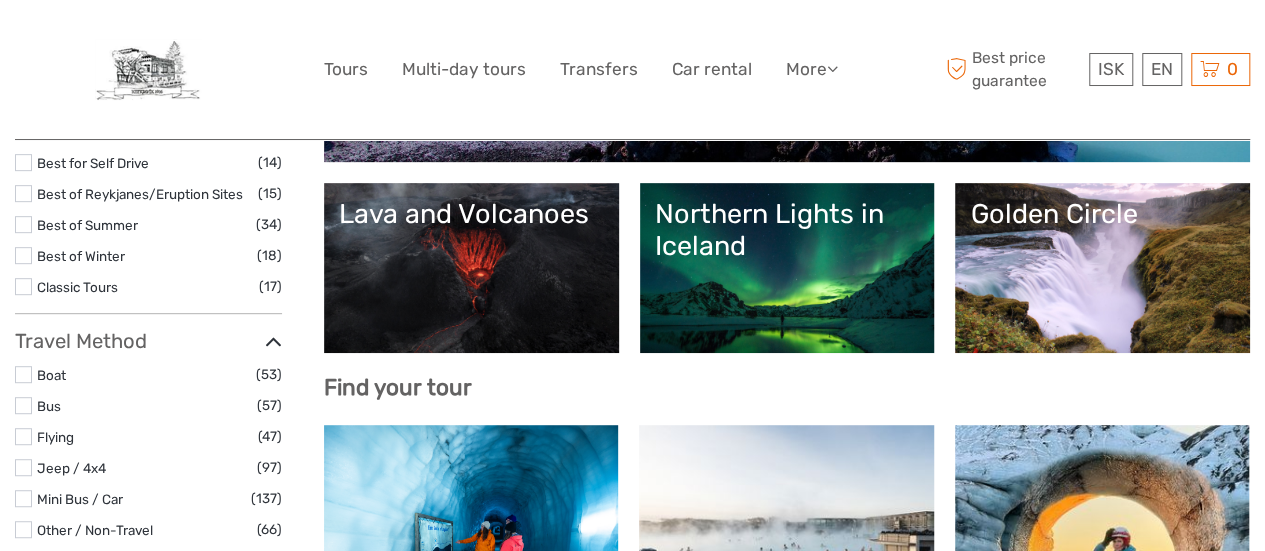 scroll, scrollTop: 0, scrollLeft: 0, axis: both 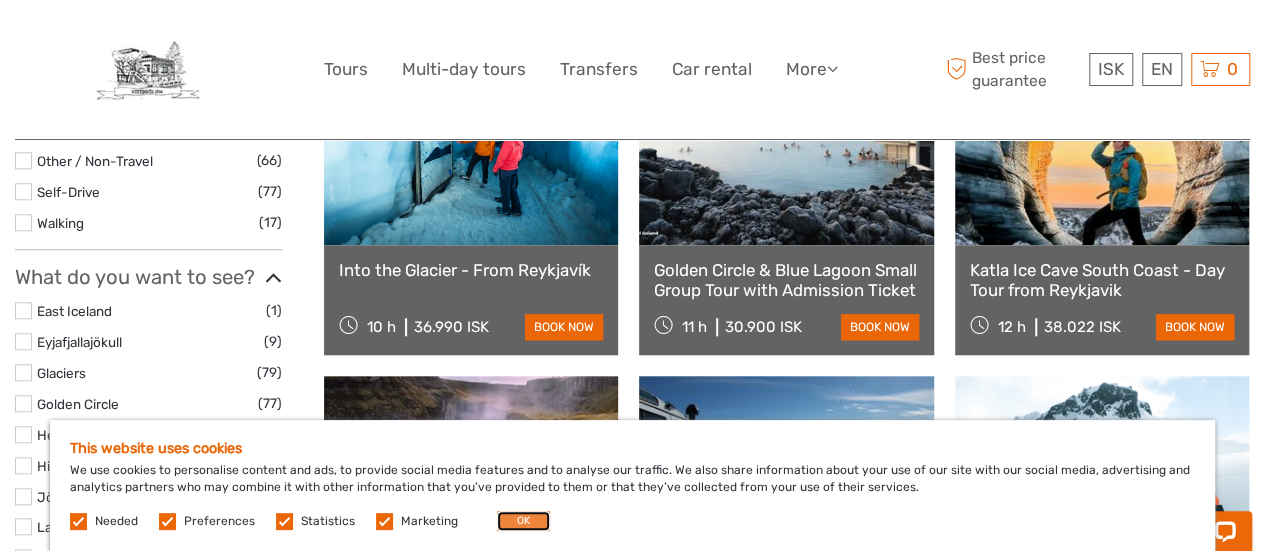 click on "OK" at bounding box center [523, 521] 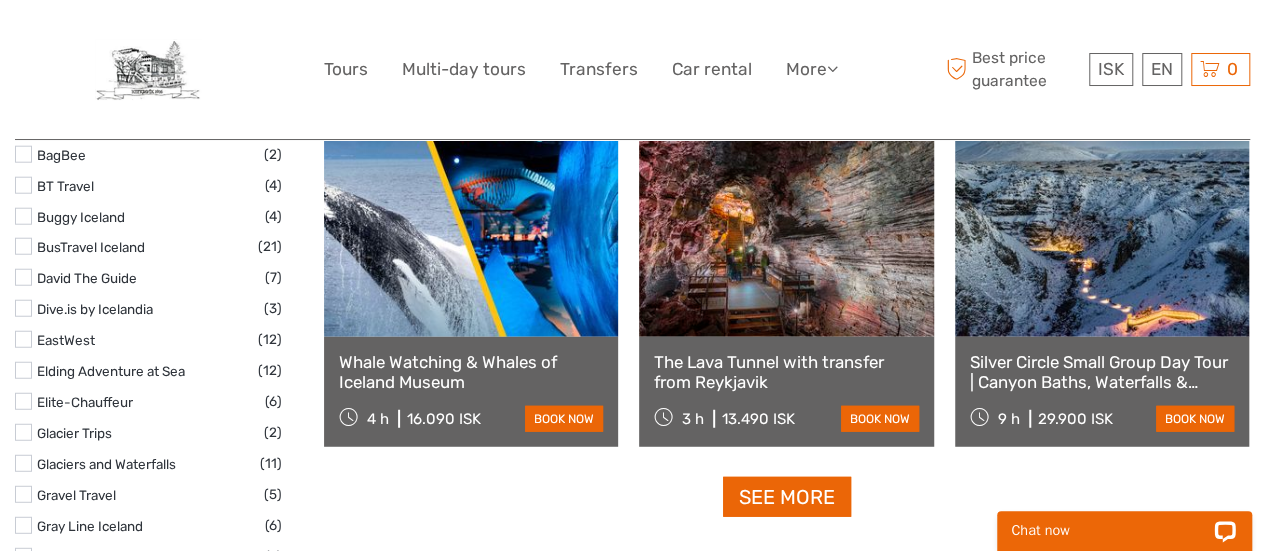 scroll, scrollTop: 2700, scrollLeft: 0, axis: vertical 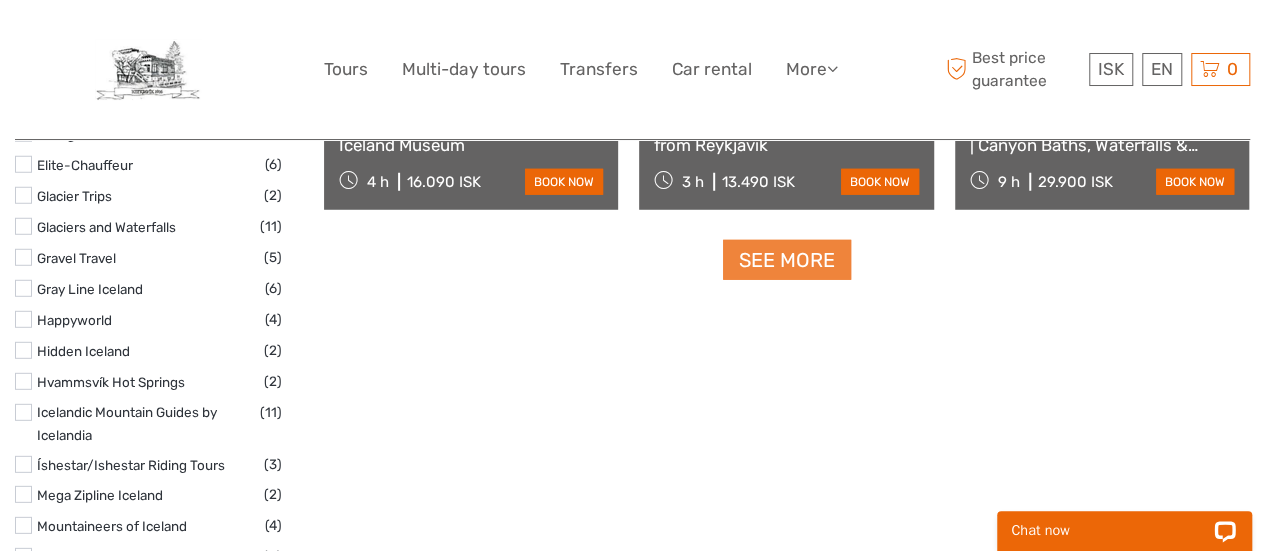 click on "See more" at bounding box center [787, 260] 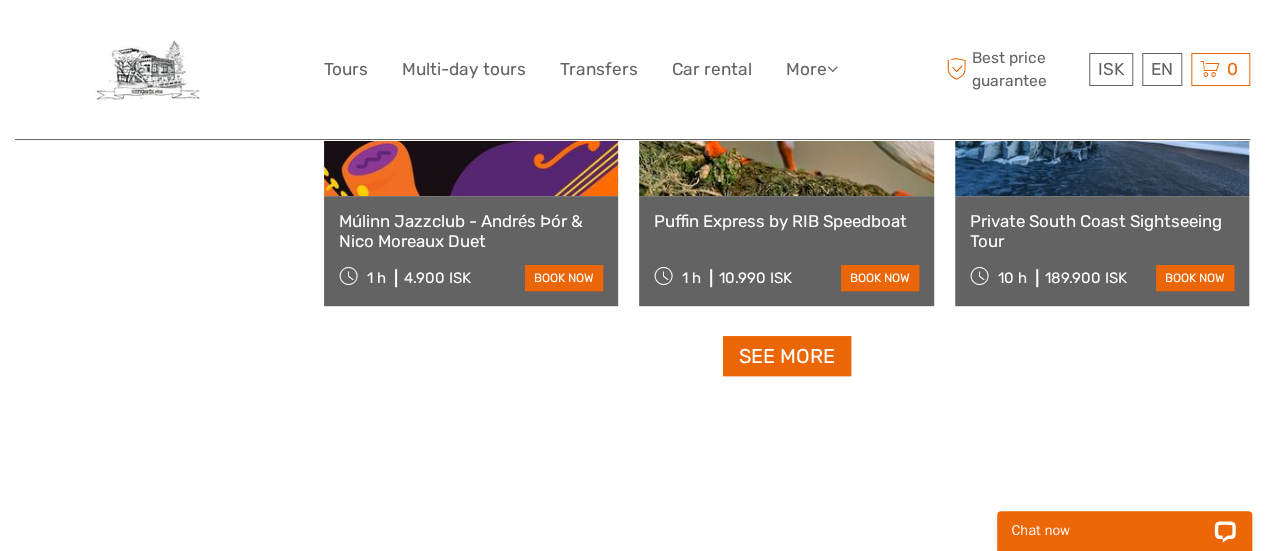 scroll, scrollTop: 4100, scrollLeft: 0, axis: vertical 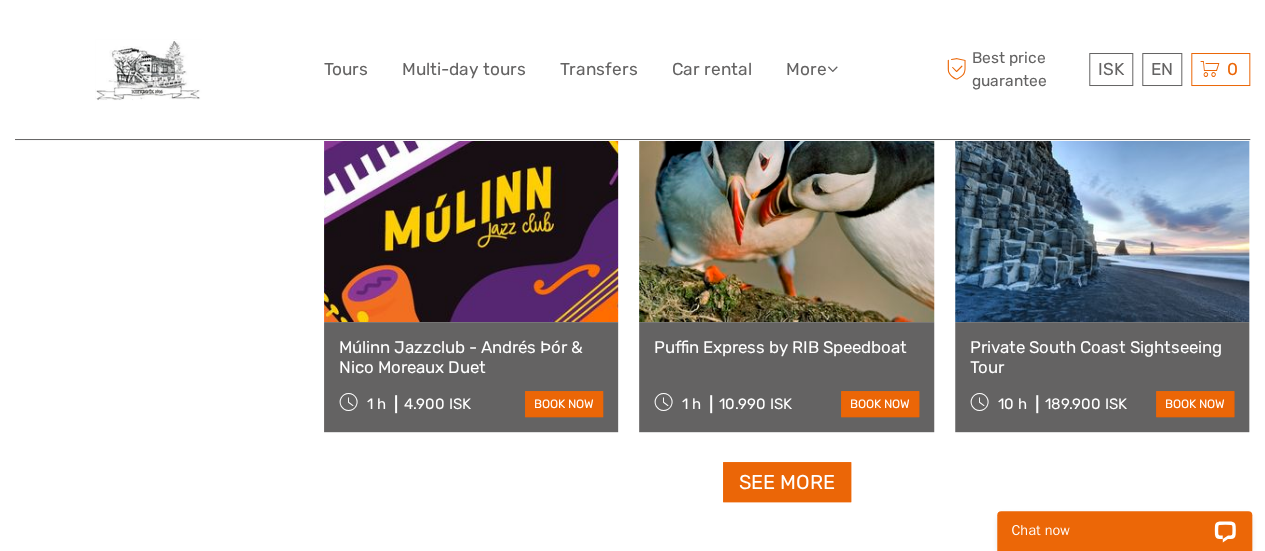 click on "REGION / STARTS FROM
[REGION]
[REGION]
[REGION] / [CITY]
[REGION]
[REGION]
[REGION]
[REGION]
Top Attractions
[ATTRACTION]
[ATTRACTION]
[ATTRACTION]
[ATTRACTION]
[ATTRACTION]
[ATTRACTION]" at bounding box center [787, -1657] 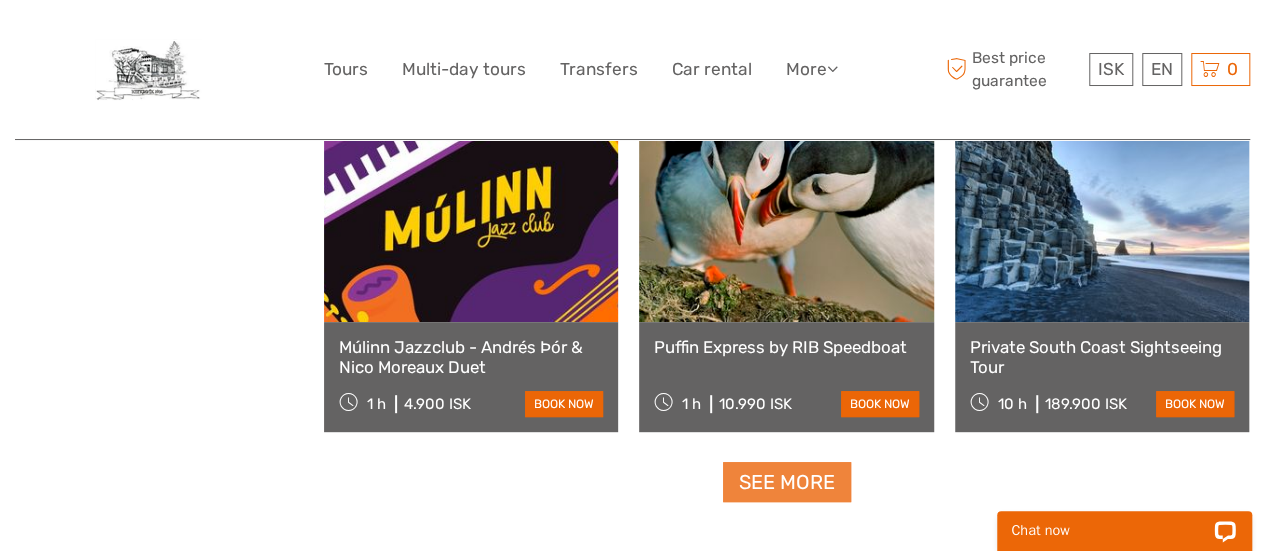 click on "See more" at bounding box center (787, 482) 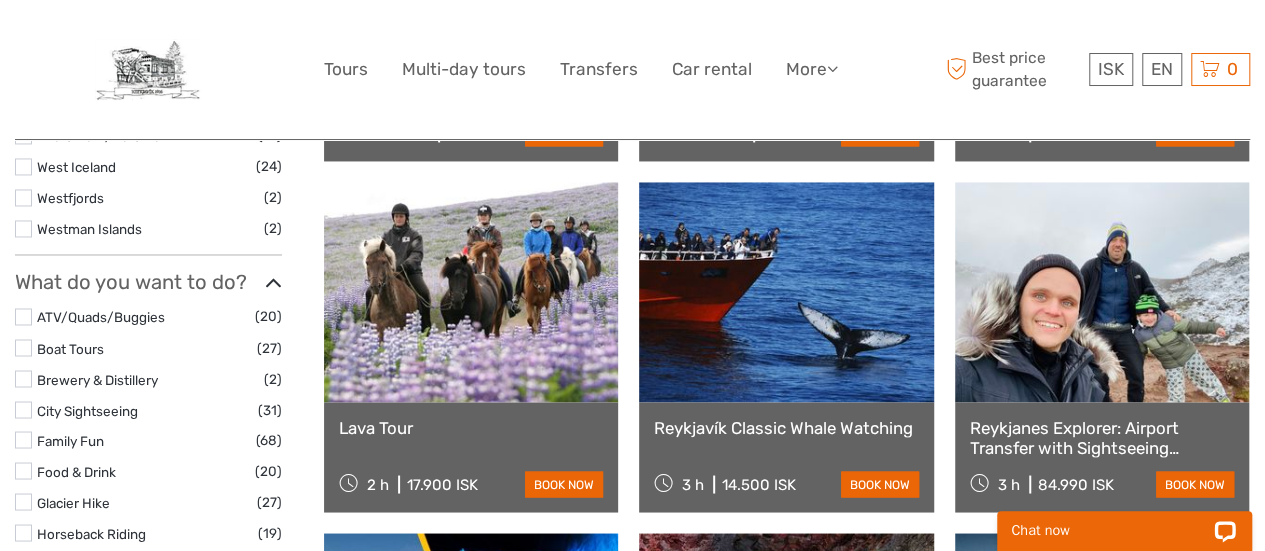 scroll, scrollTop: 0, scrollLeft: 0, axis: both 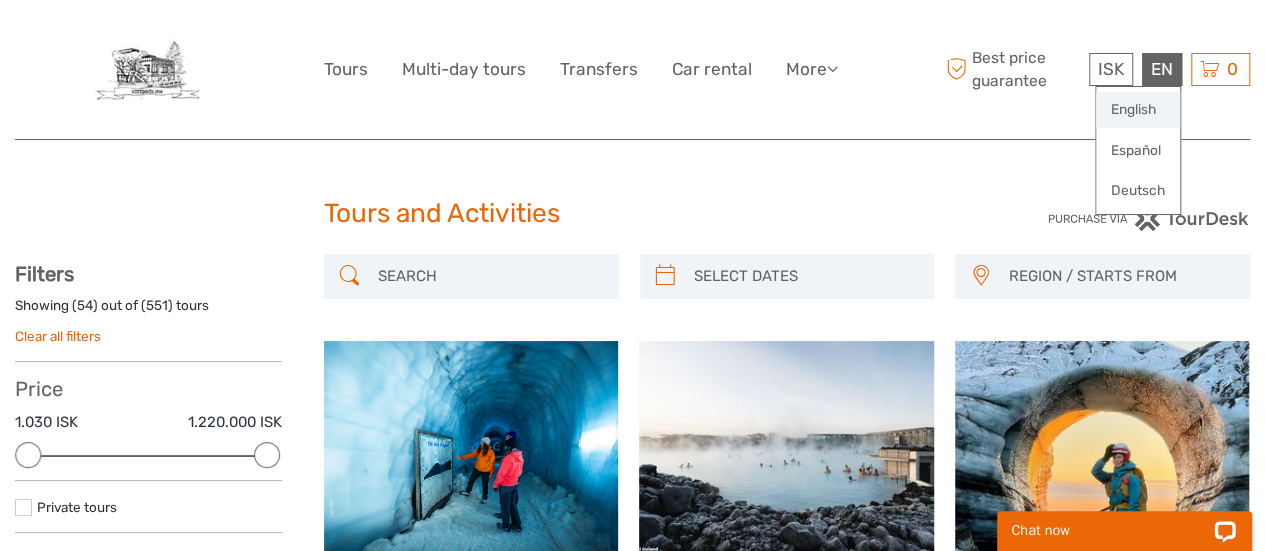 click on "English" at bounding box center [1138, 110] 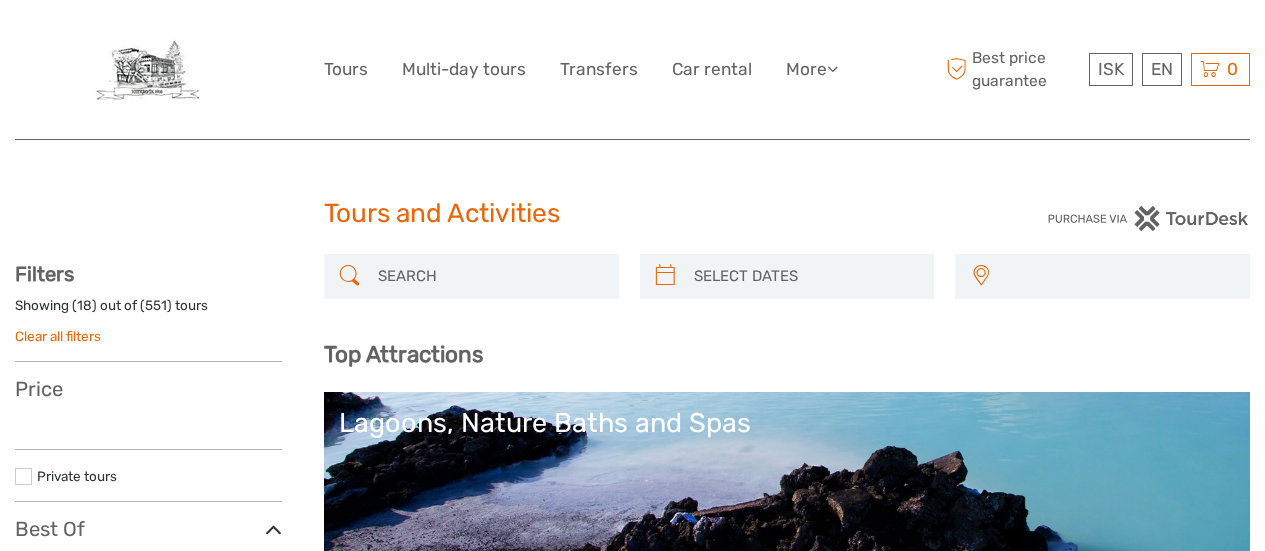select 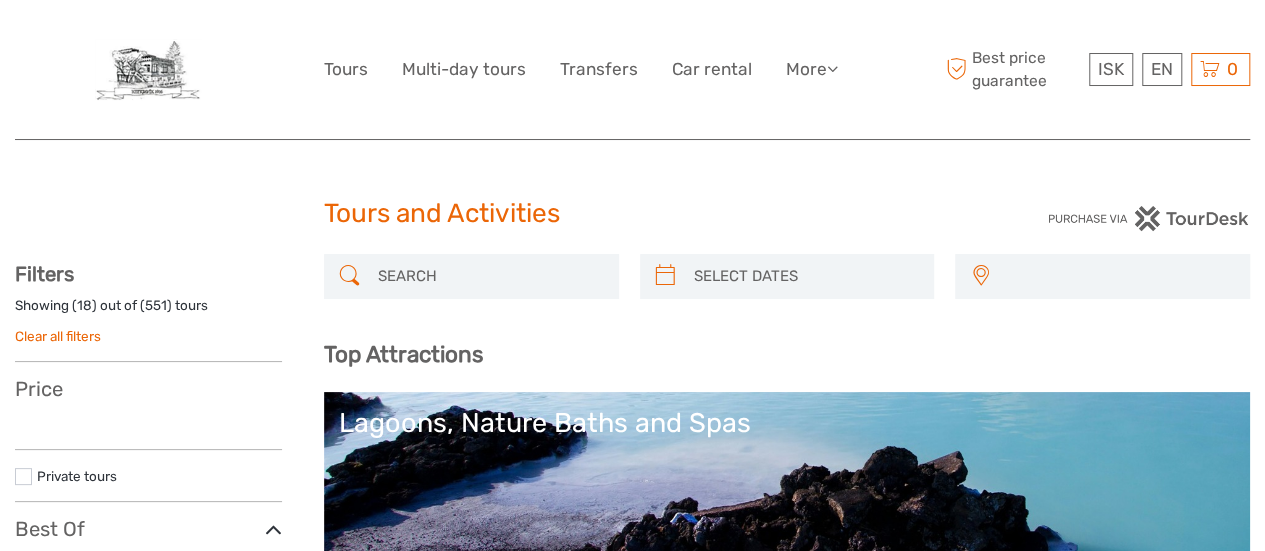select 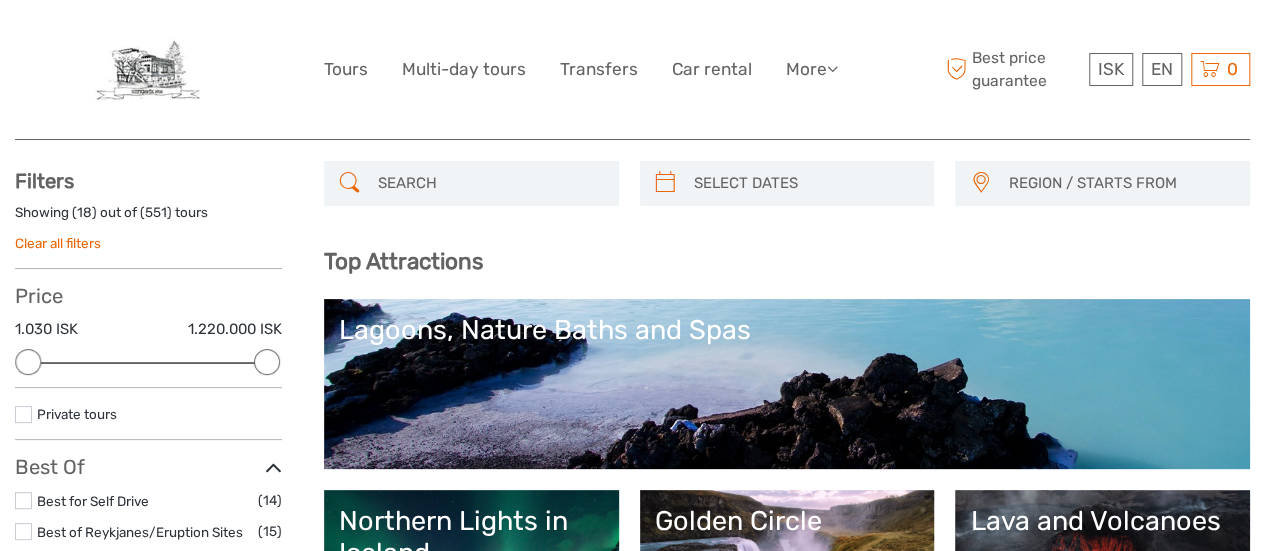 scroll, scrollTop: 200, scrollLeft: 0, axis: vertical 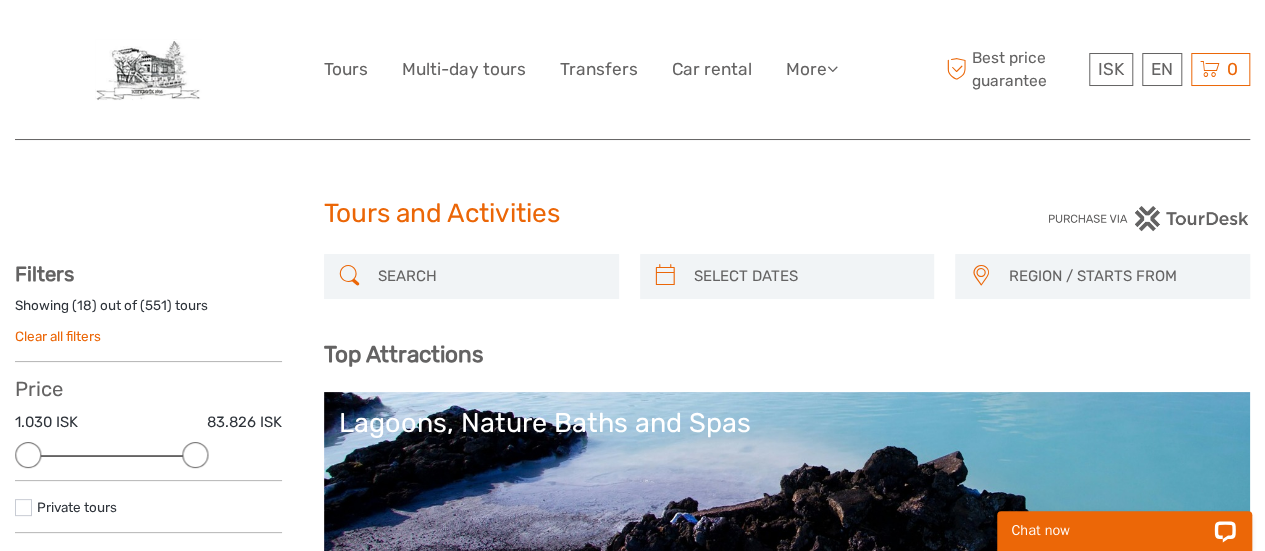 drag, startPoint x: 263, startPoint y: 447, endPoint x: 202, endPoint y: 451, distance: 61.13101 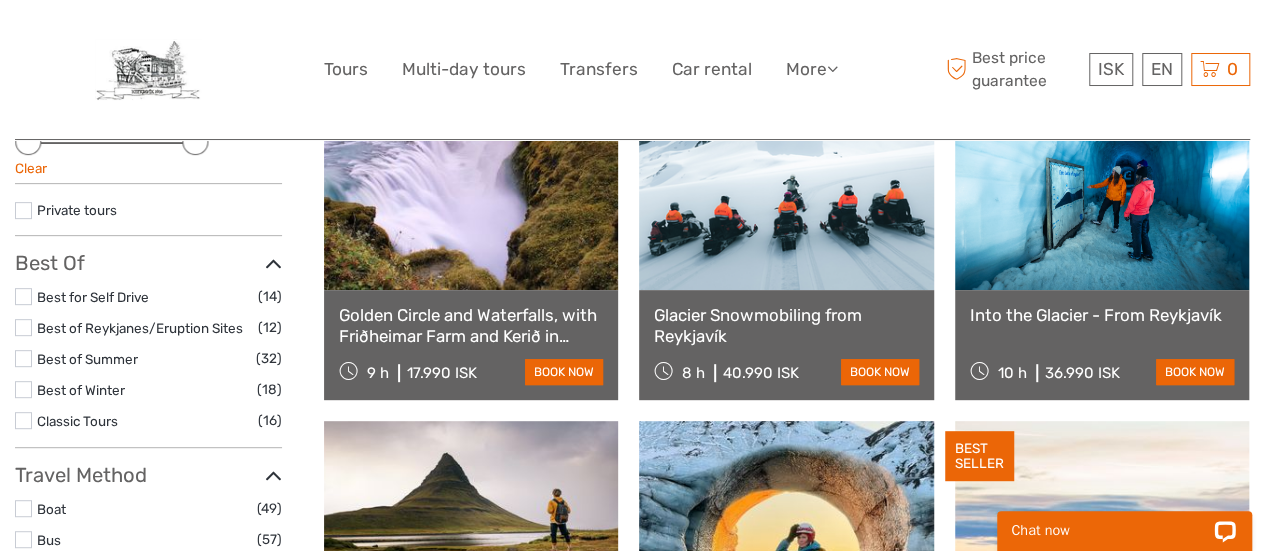 scroll, scrollTop: 413, scrollLeft: 0, axis: vertical 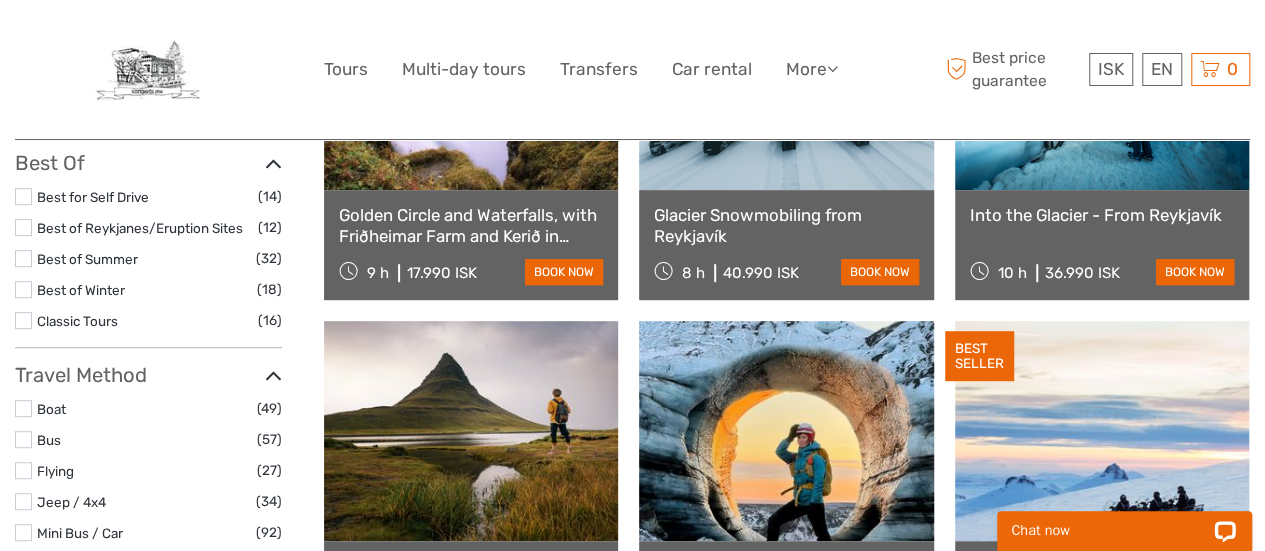 click at bounding box center [23, 258] 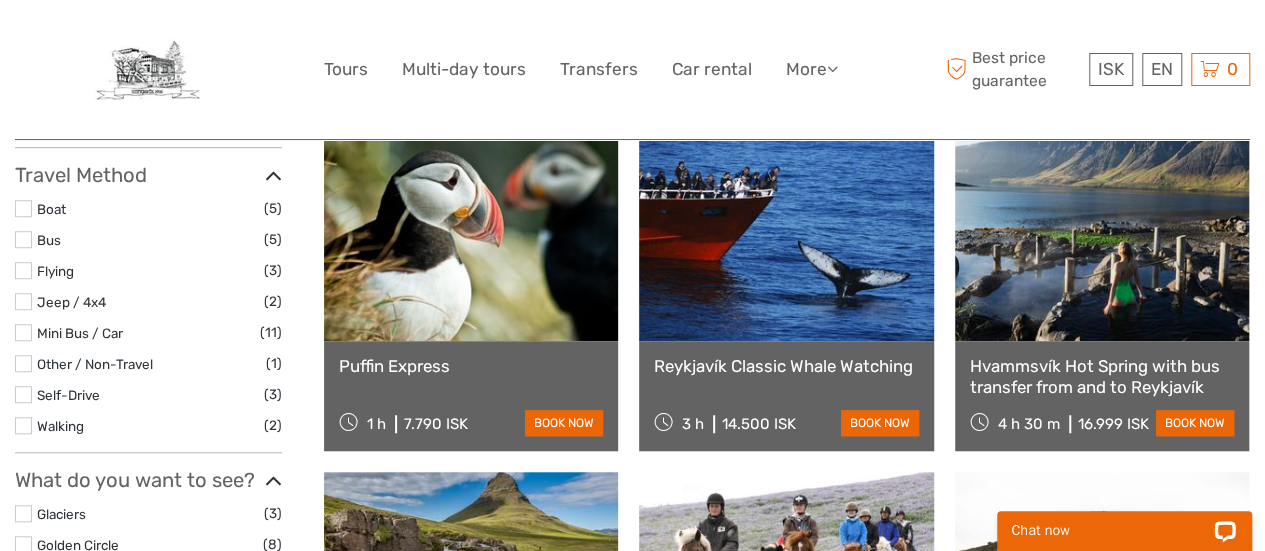 scroll, scrollTop: 713, scrollLeft: 0, axis: vertical 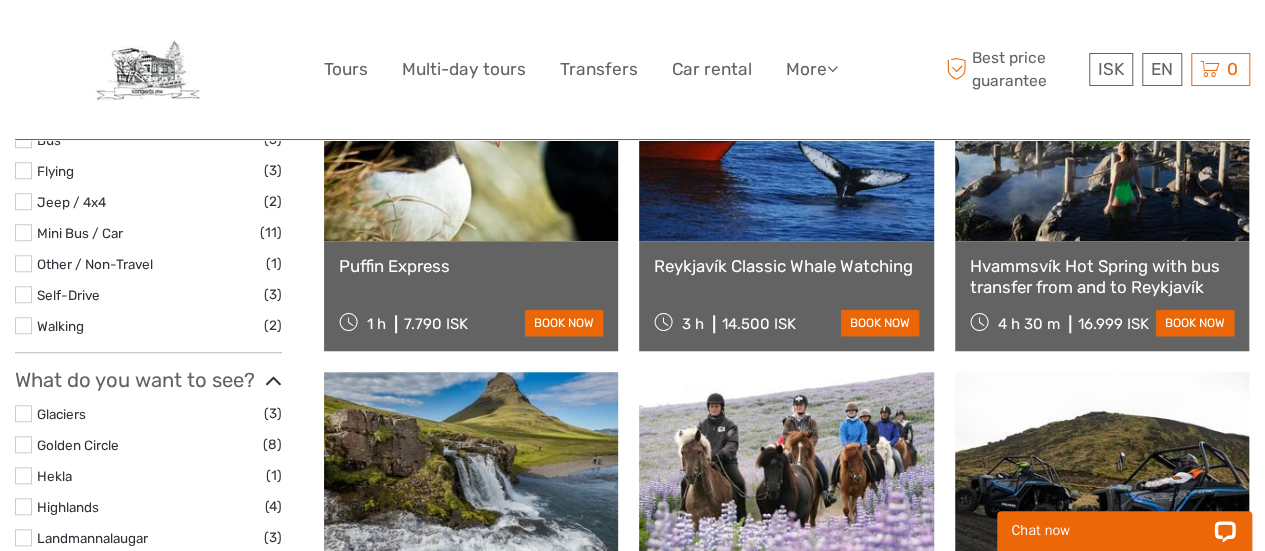 click at bounding box center [23, 325] 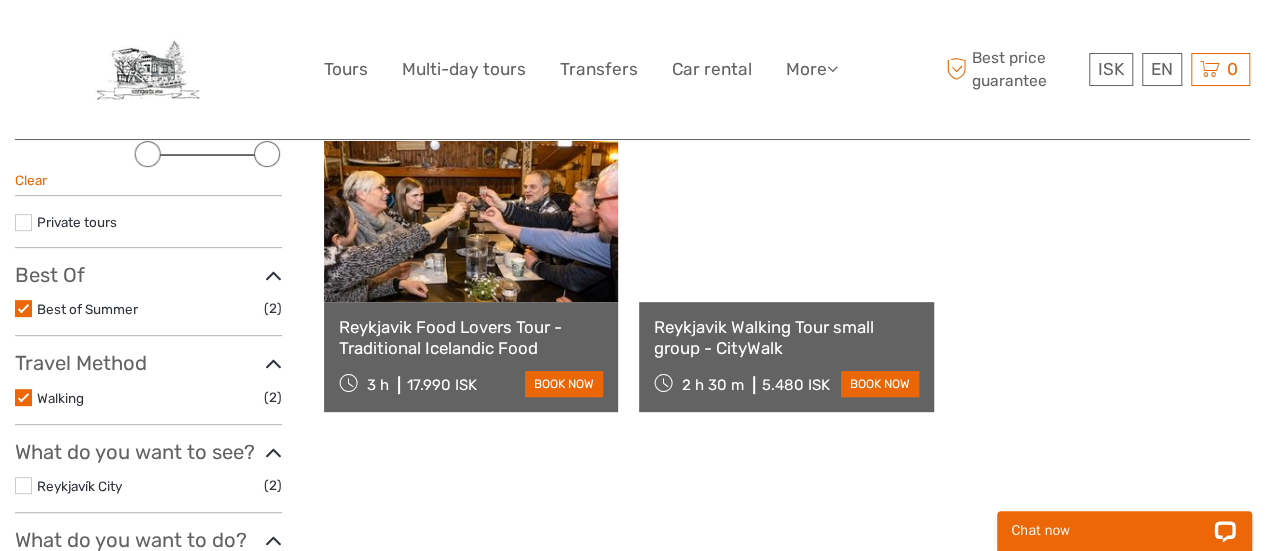 scroll, scrollTop: 513, scrollLeft: 0, axis: vertical 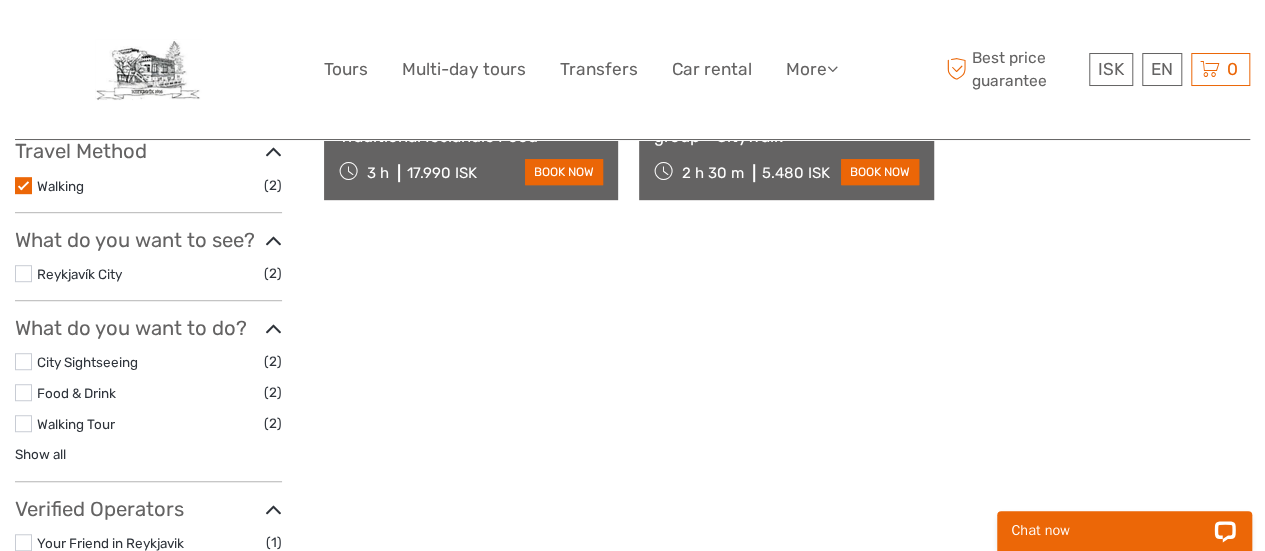 click at bounding box center [23, 185] 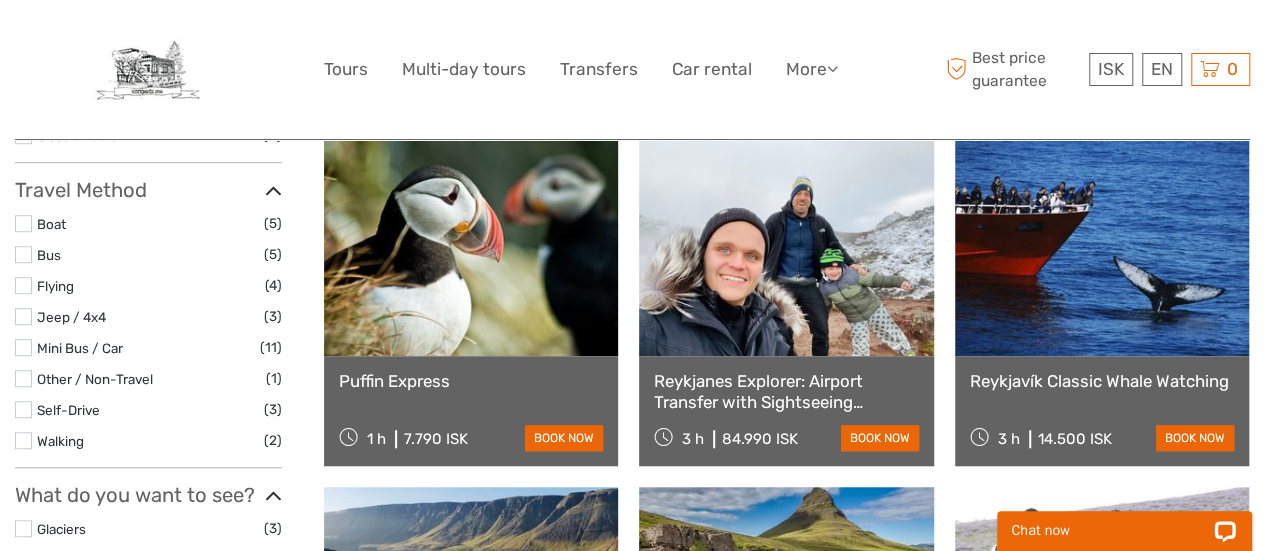 scroll, scrollTop: 606, scrollLeft: 0, axis: vertical 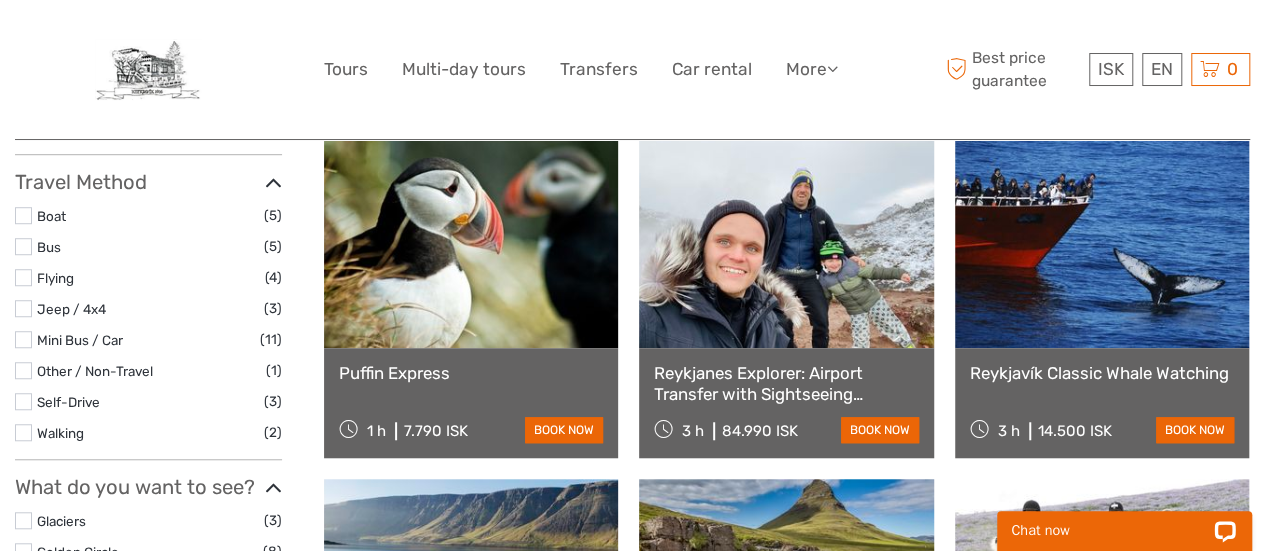 click at bounding box center (23, 246) 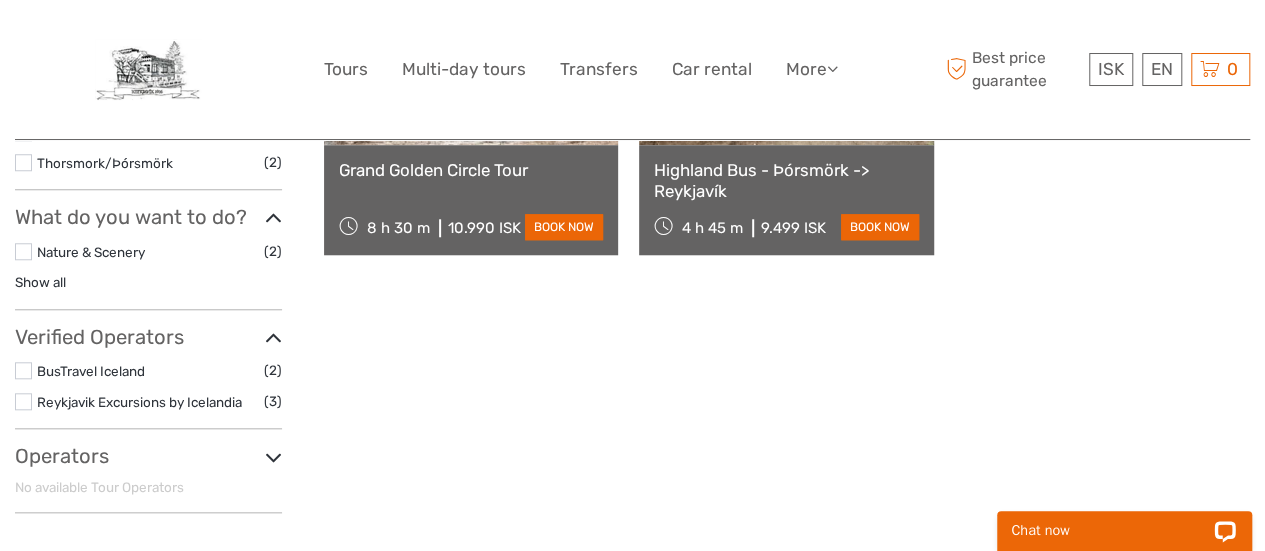 scroll, scrollTop: 813, scrollLeft: 0, axis: vertical 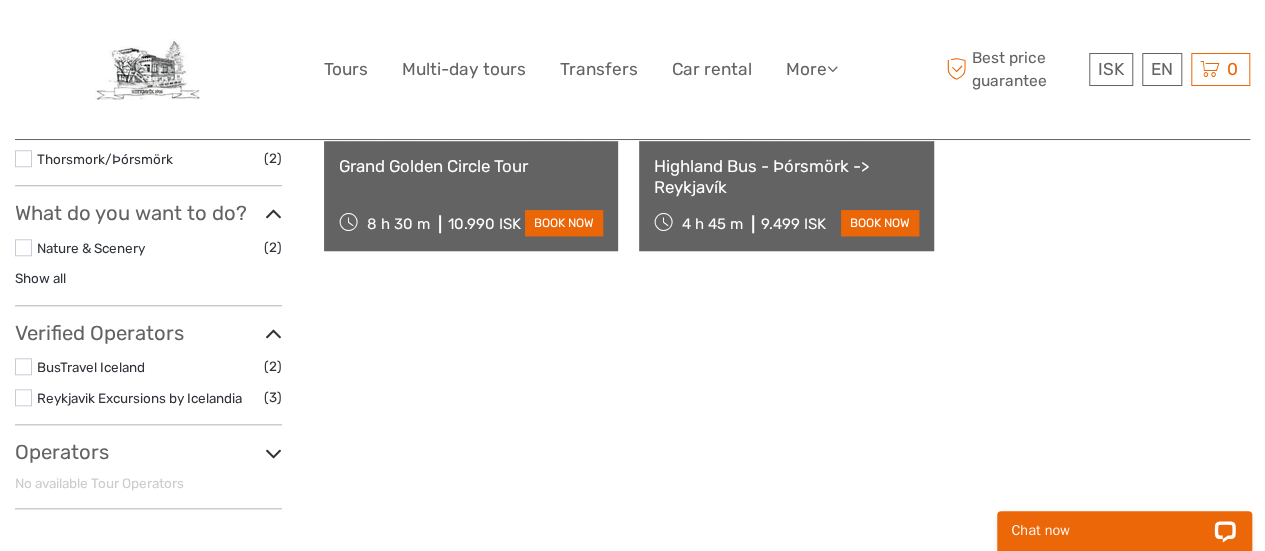 click at bounding box center [23, 247] 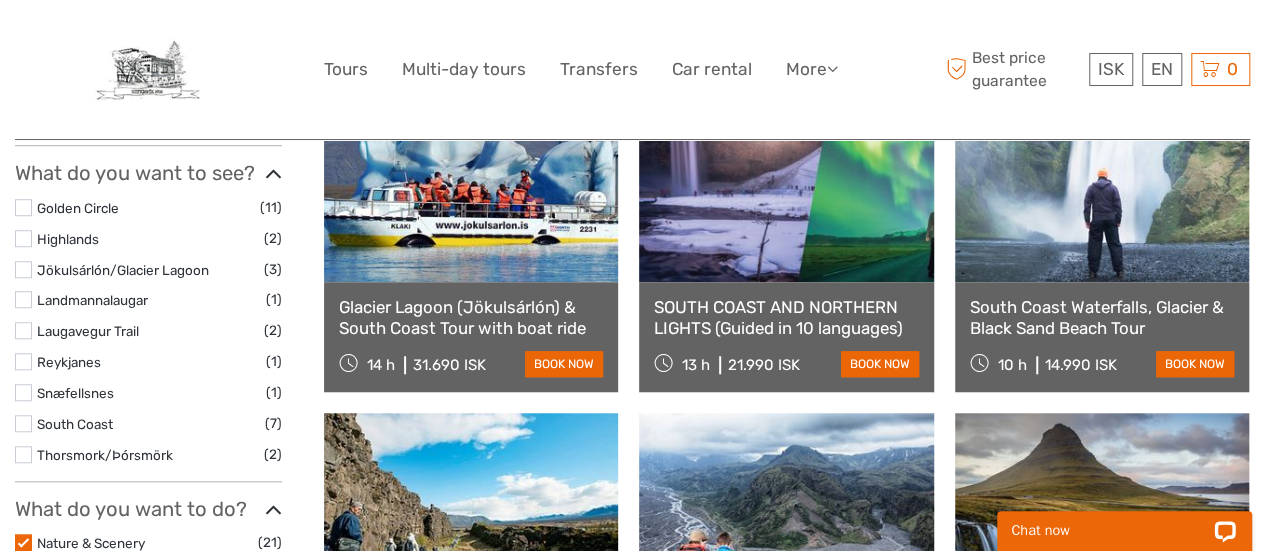 scroll, scrollTop: 713, scrollLeft: 0, axis: vertical 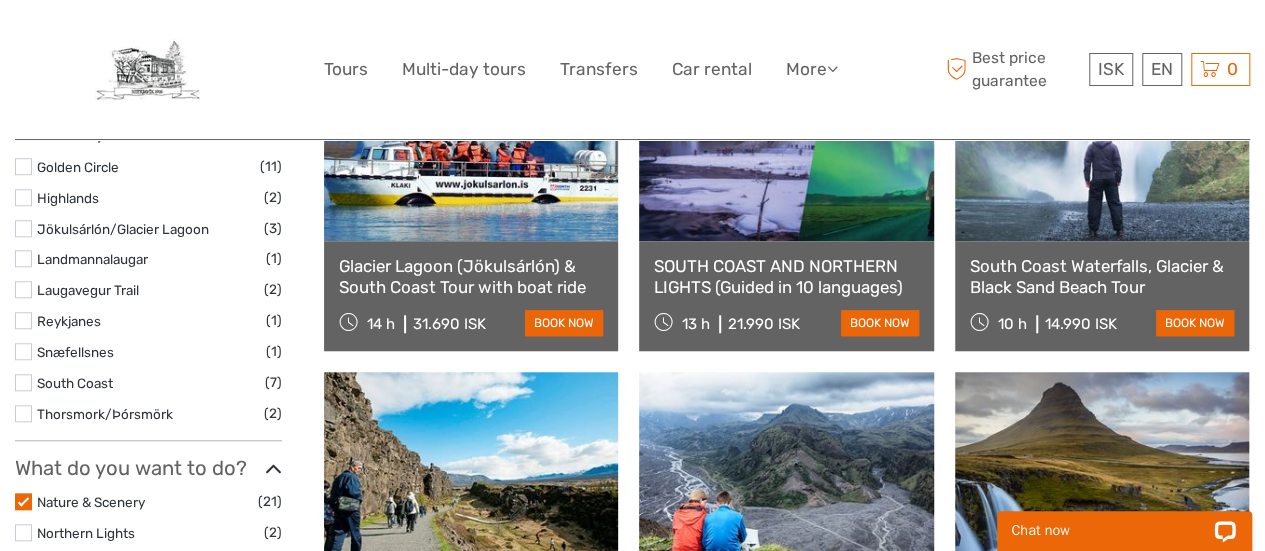 click at bounding box center (23, 351) 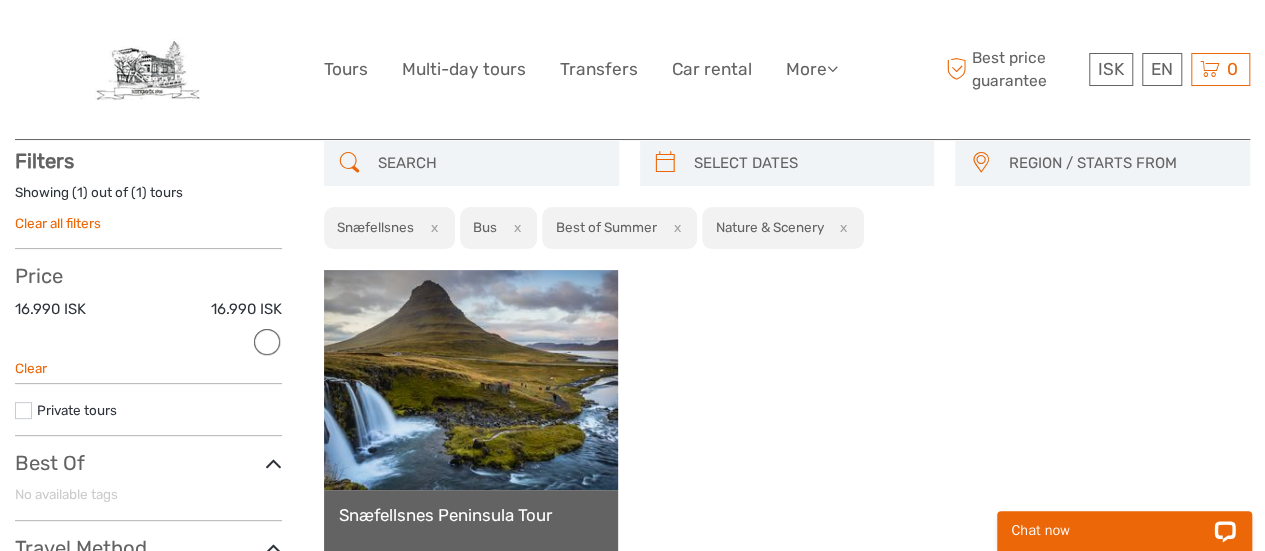 scroll, scrollTop: 313, scrollLeft: 0, axis: vertical 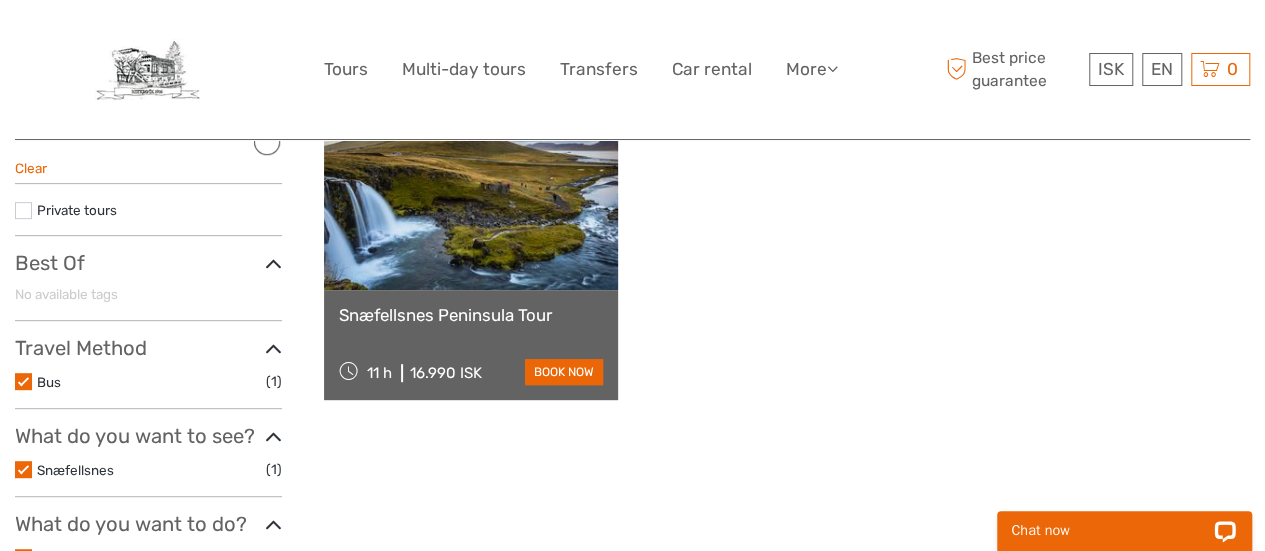 click at bounding box center (471, 180) 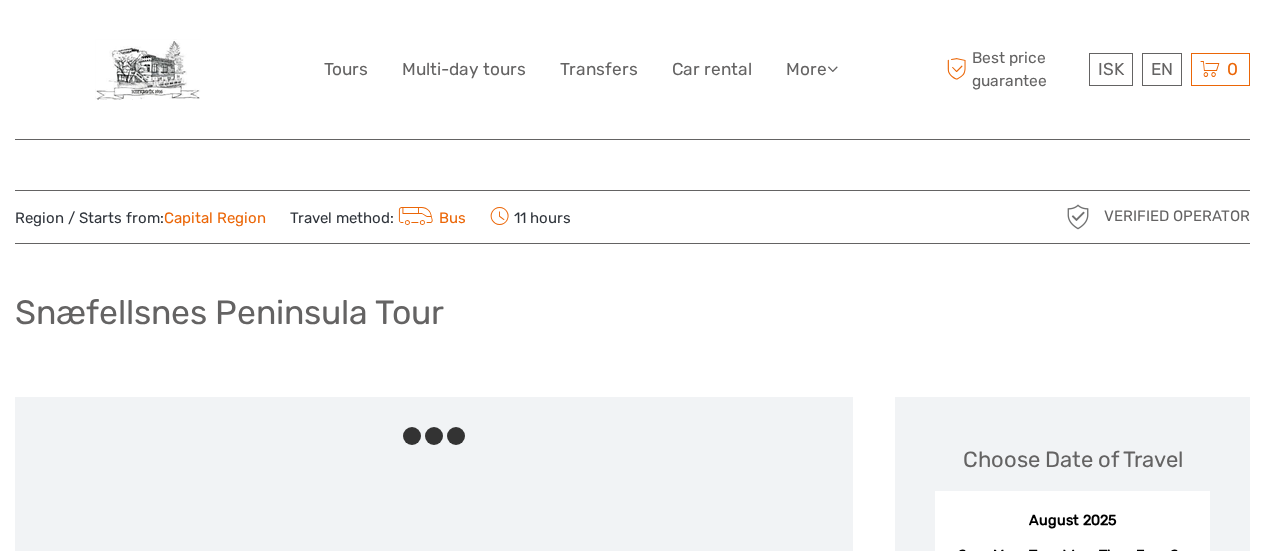 scroll, scrollTop: 0, scrollLeft: 0, axis: both 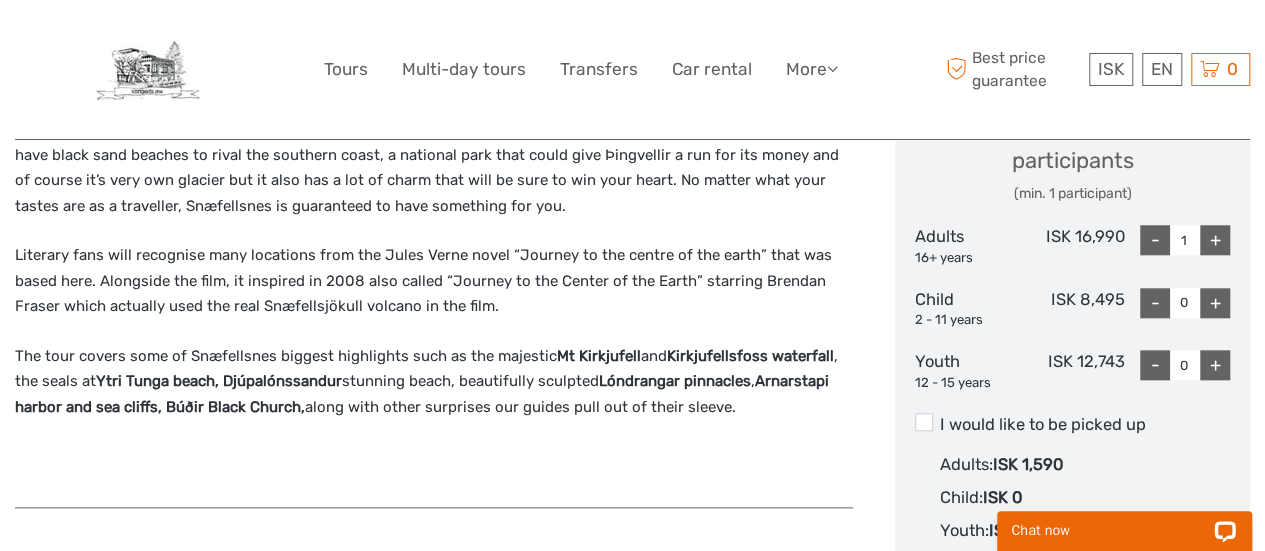 click on "+" at bounding box center [1215, 240] 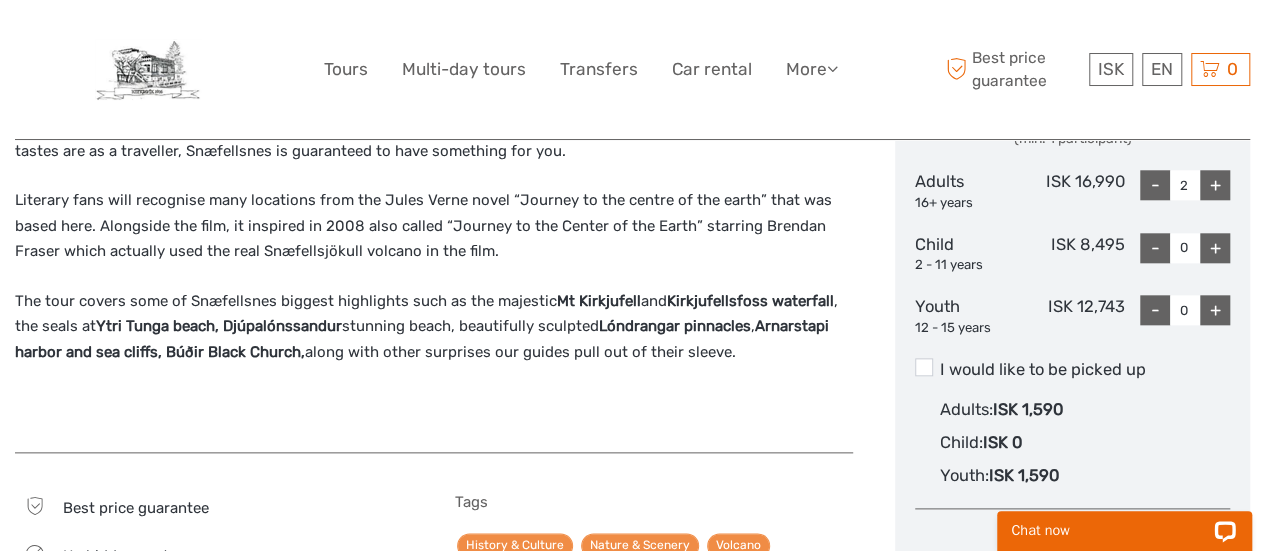 scroll, scrollTop: 1000, scrollLeft: 0, axis: vertical 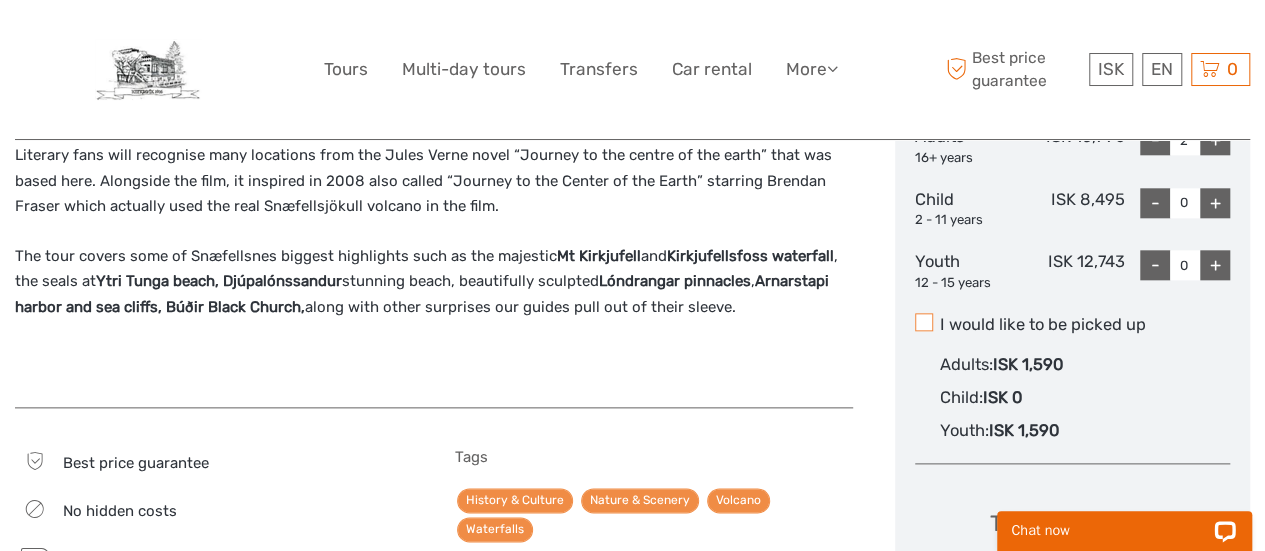 click at bounding box center (924, 322) 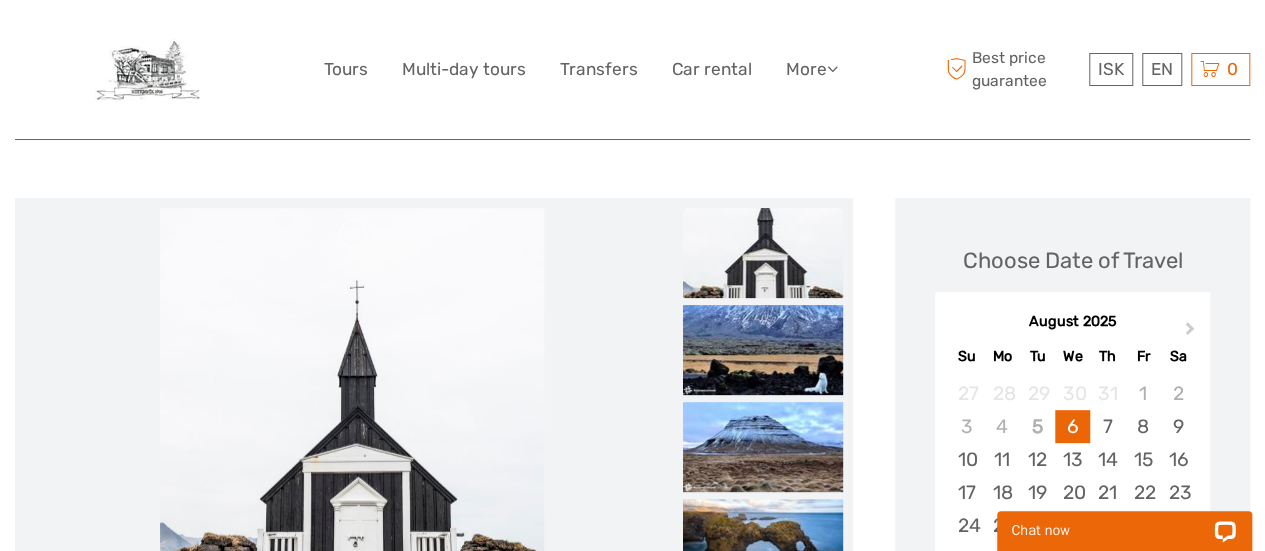 scroll, scrollTop: 200, scrollLeft: 0, axis: vertical 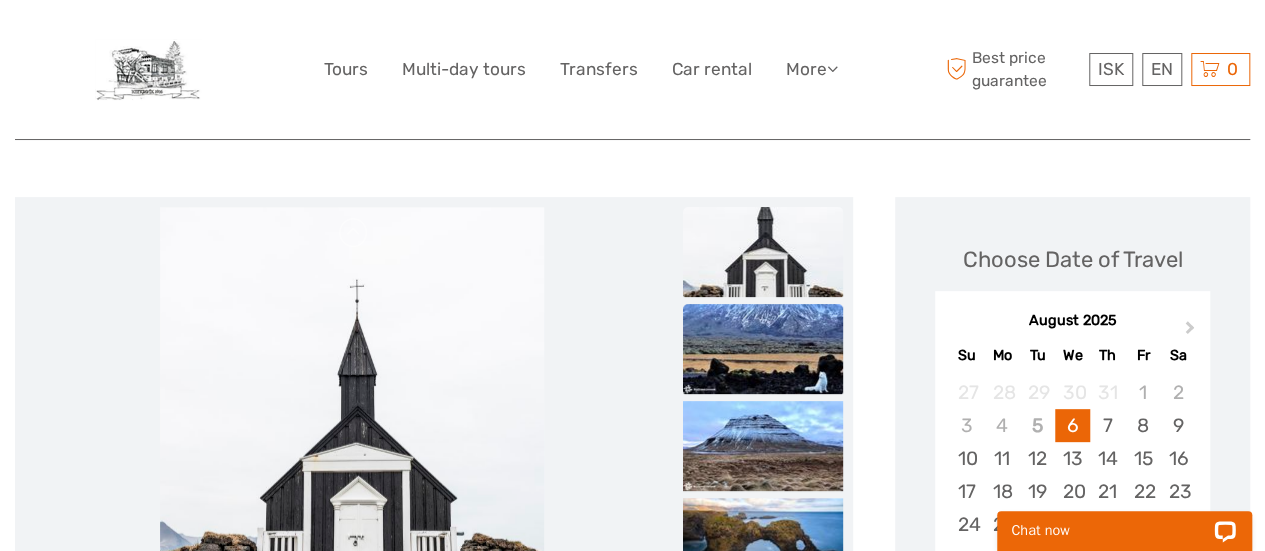 click at bounding box center (763, 349) 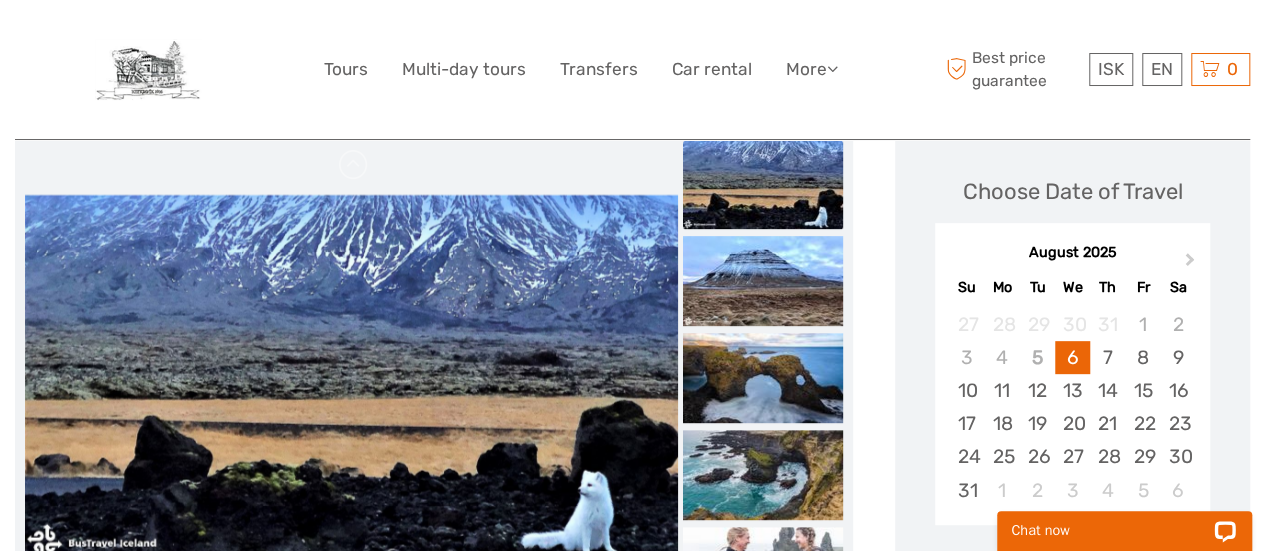 scroll, scrollTop: 300, scrollLeft: 0, axis: vertical 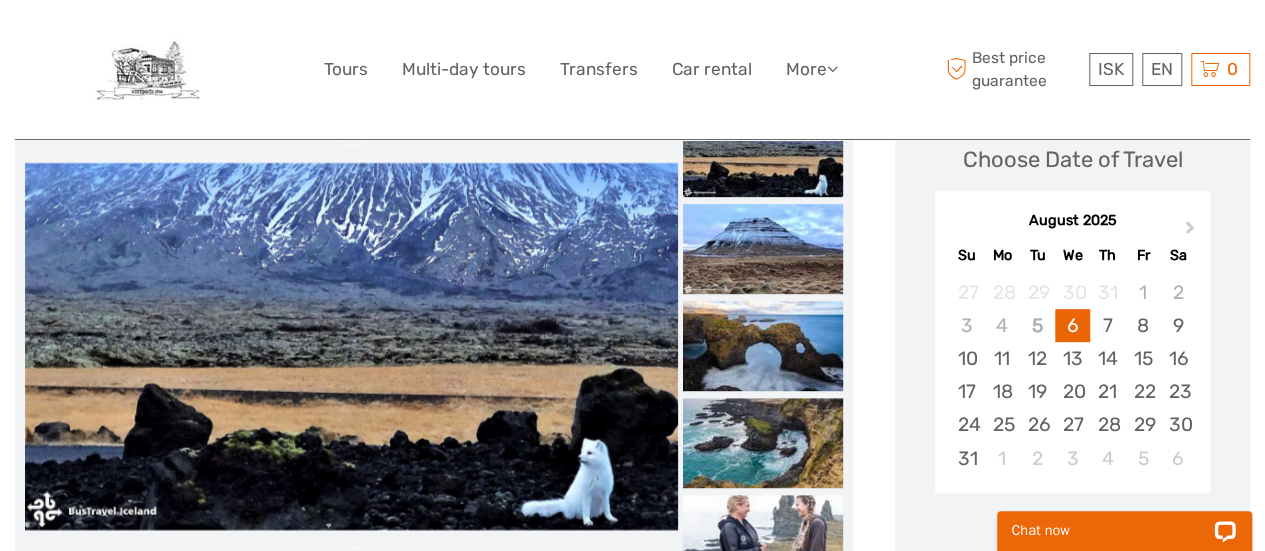 click at bounding box center [763, 346] 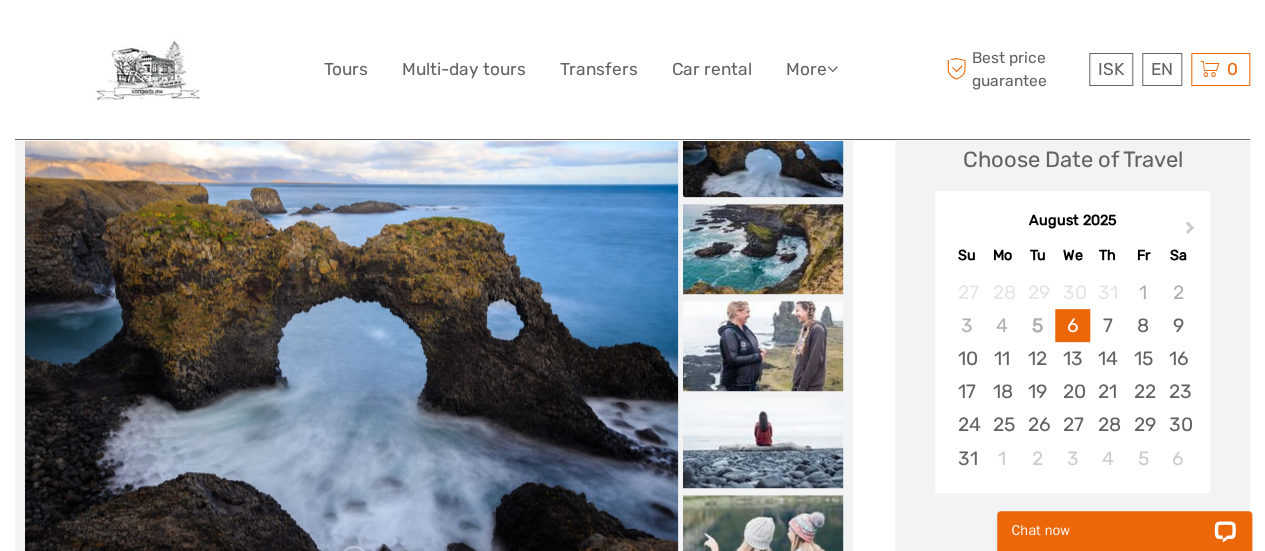 click at bounding box center [763, 346] 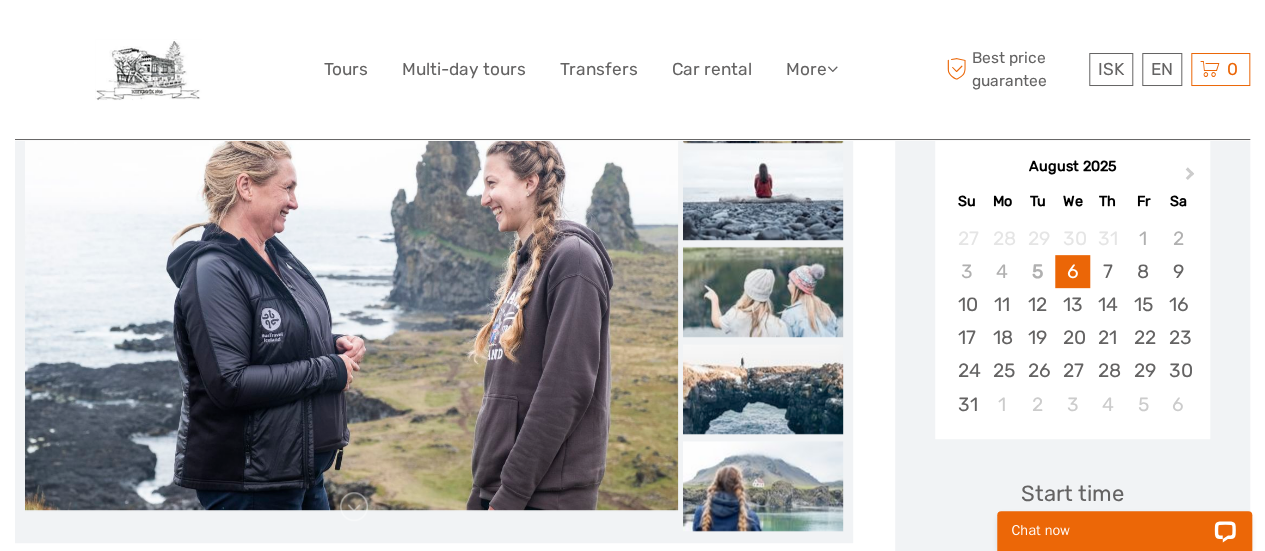 scroll, scrollTop: 400, scrollLeft: 0, axis: vertical 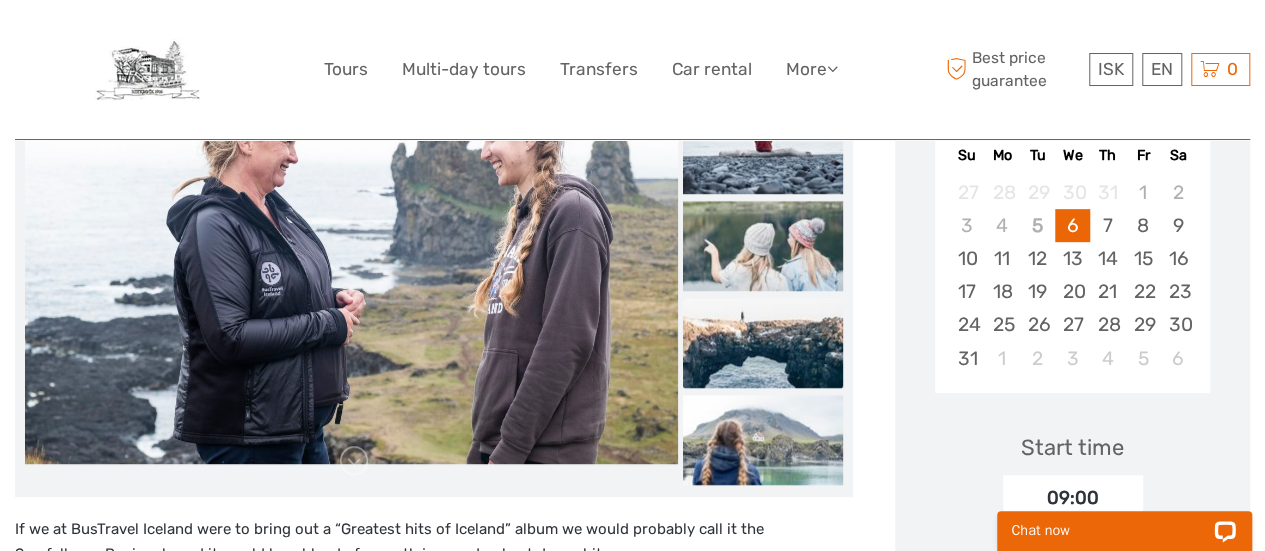 click at bounding box center [763, 343] 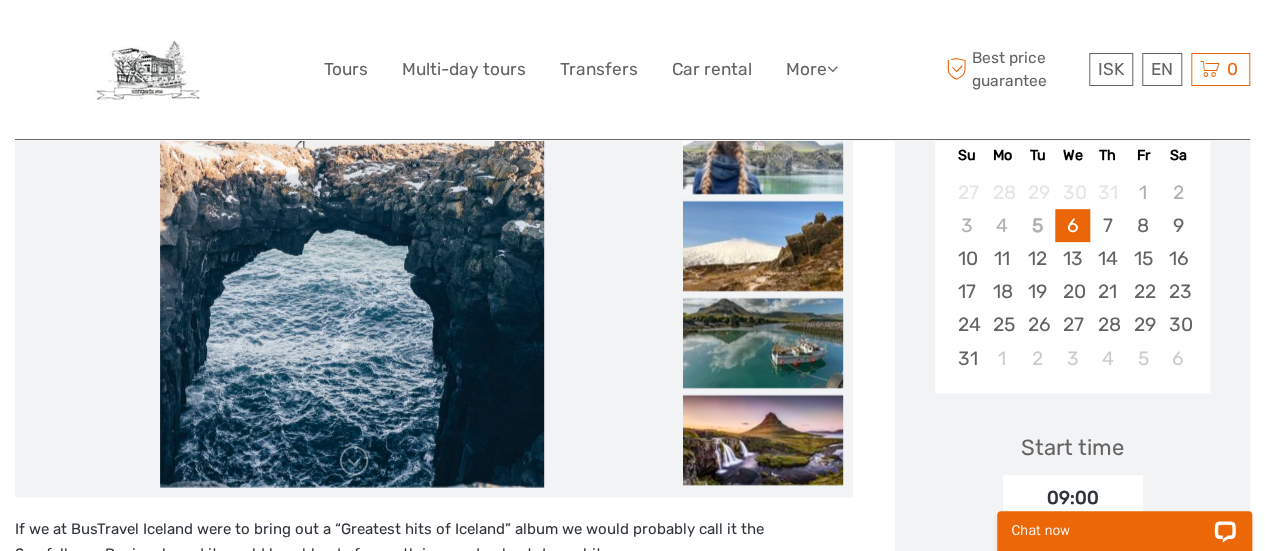 click at bounding box center (763, 343) 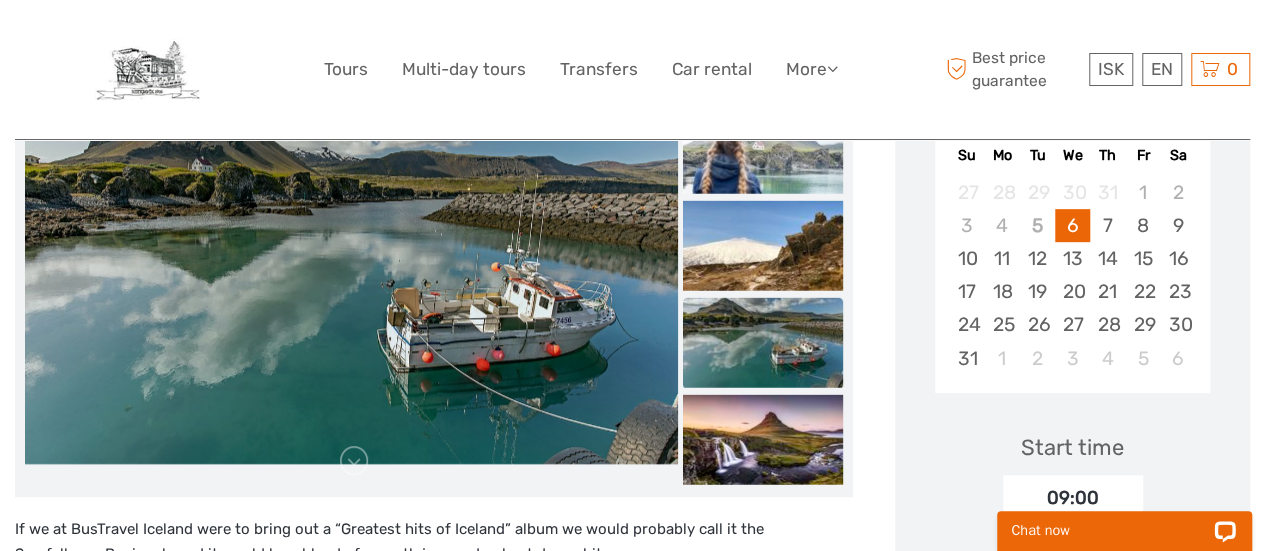 scroll, scrollTop: 500, scrollLeft: 0, axis: vertical 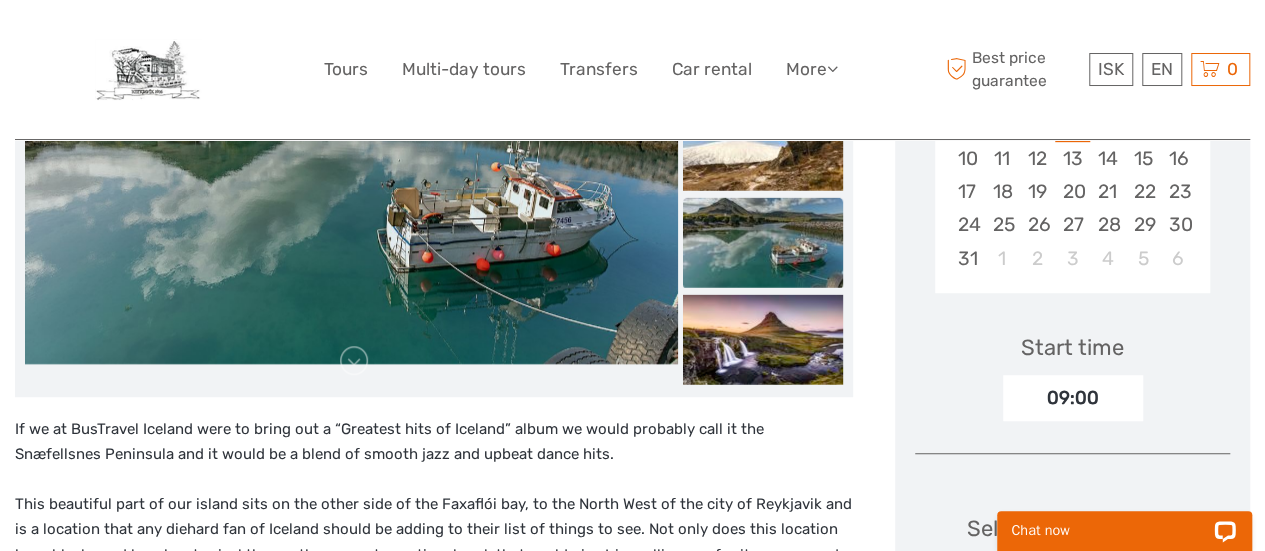 click at bounding box center [763, 339] 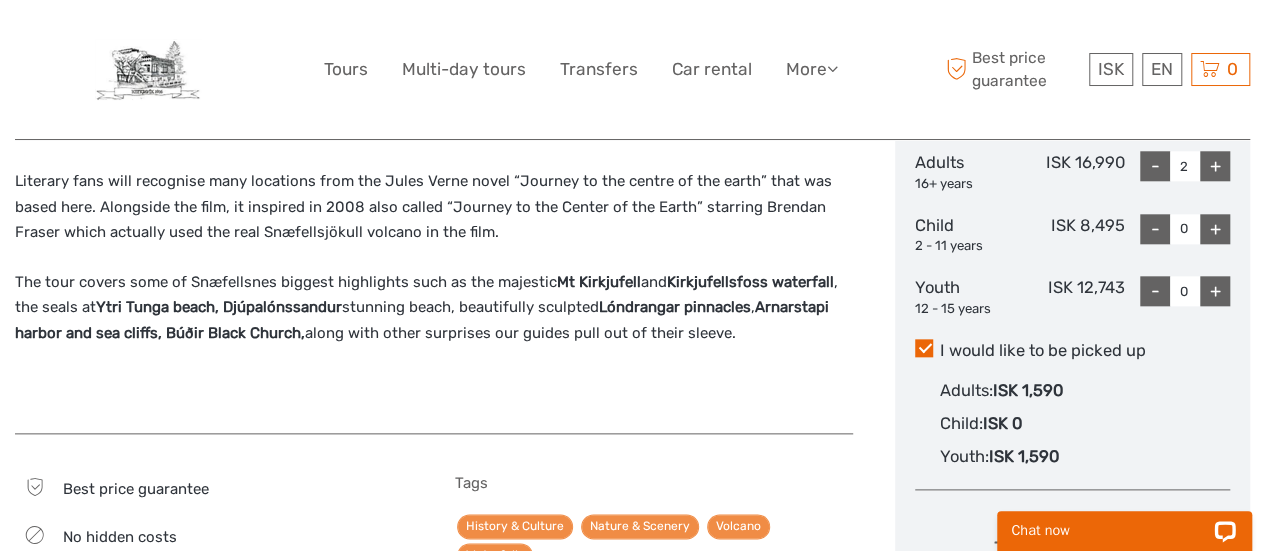 scroll, scrollTop: 1000, scrollLeft: 0, axis: vertical 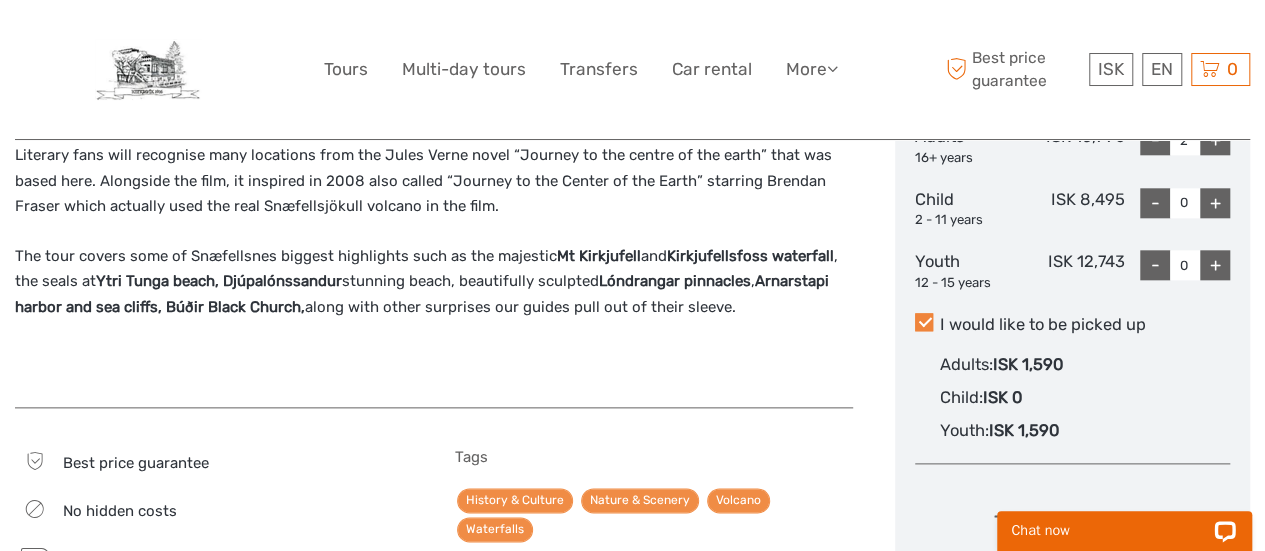 click at bounding box center [924, 322] 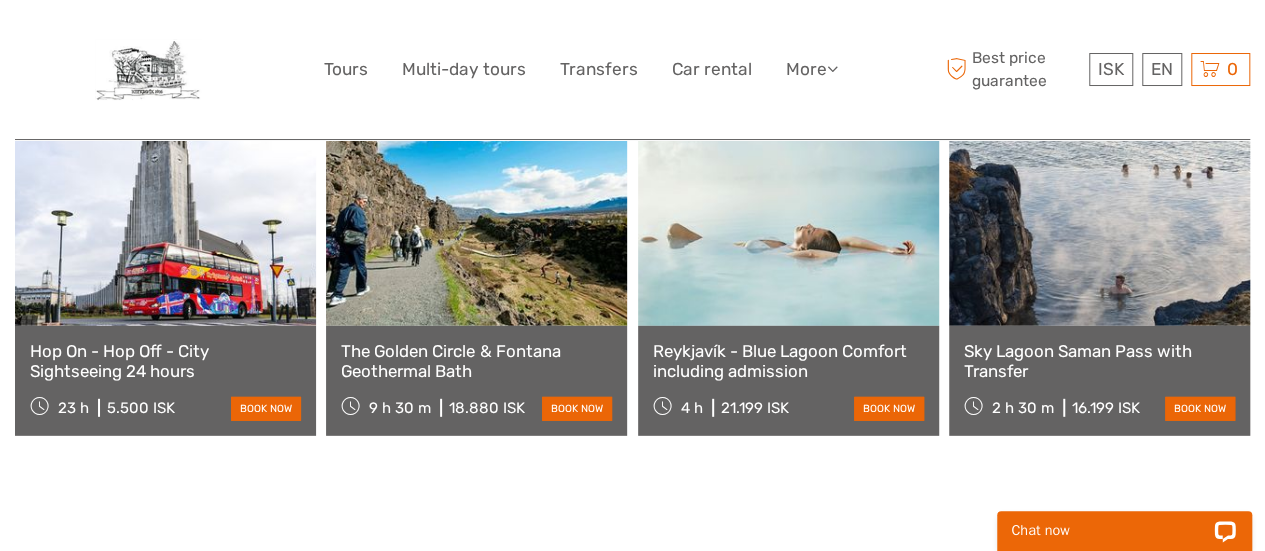 scroll, scrollTop: 2490, scrollLeft: 0, axis: vertical 